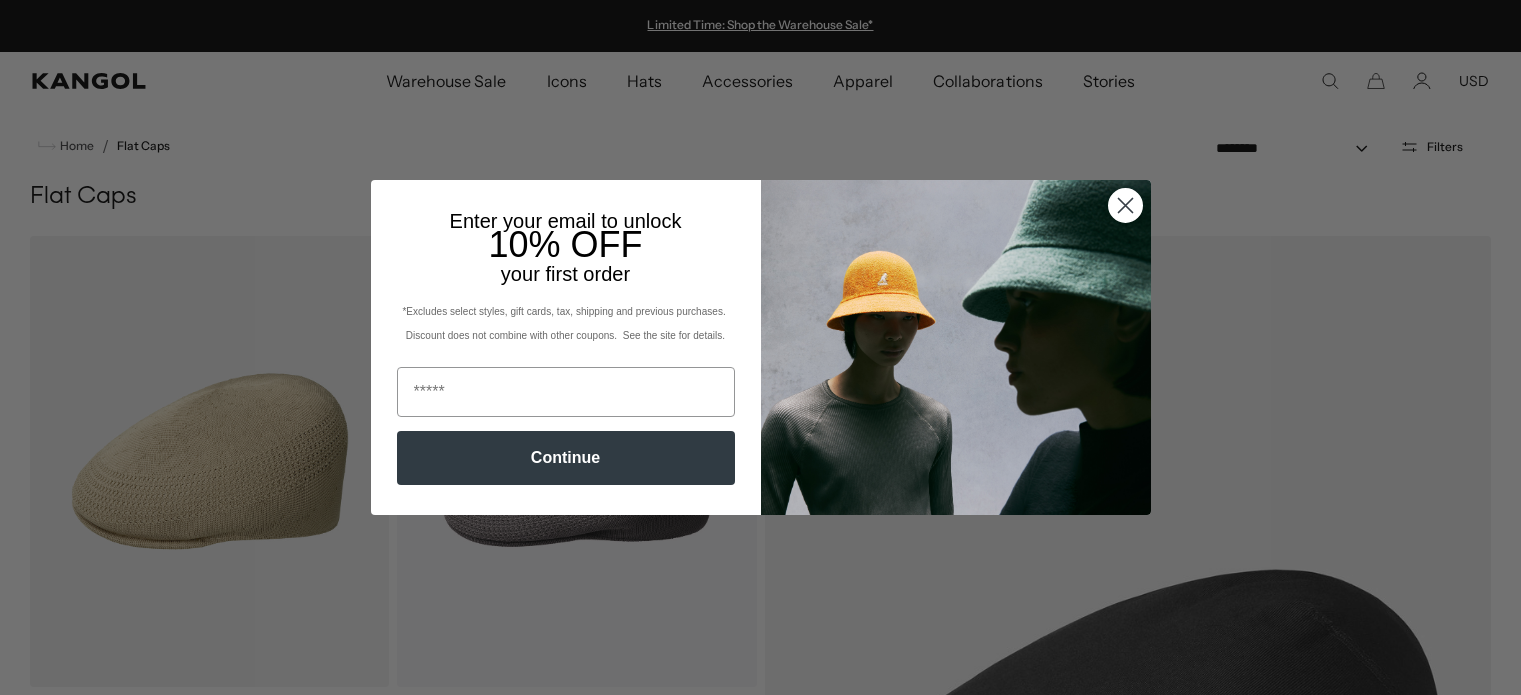 scroll, scrollTop: 0, scrollLeft: 0, axis: both 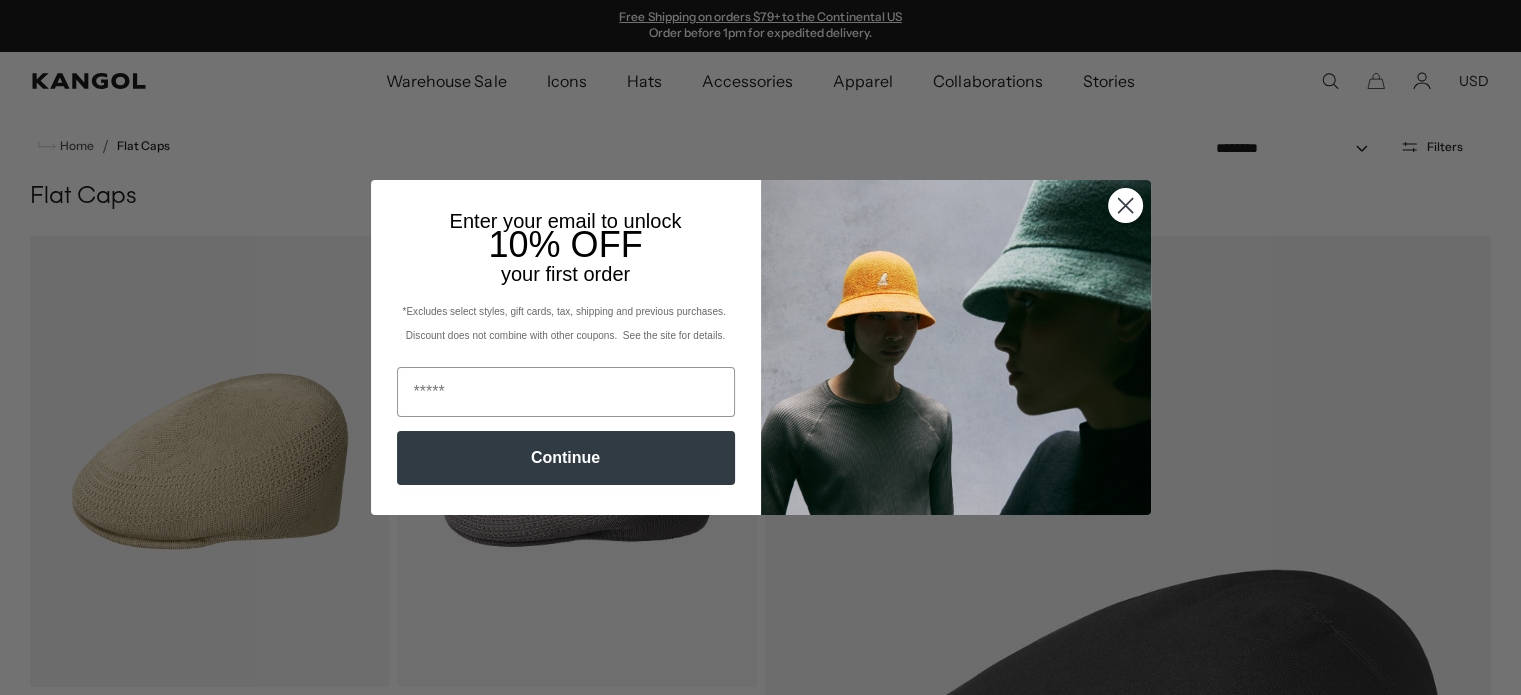 click at bounding box center [1125, 206] 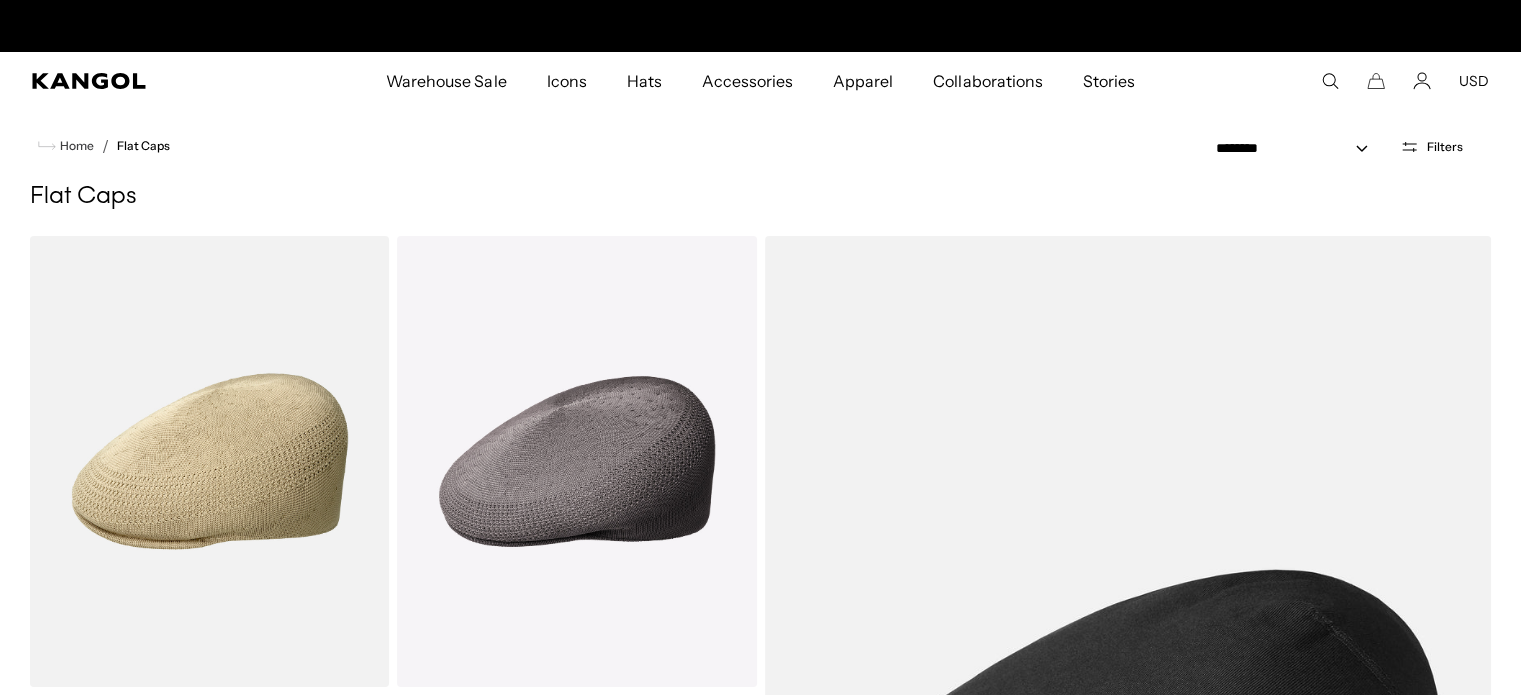 scroll, scrollTop: 0, scrollLeft: 0, axis: both 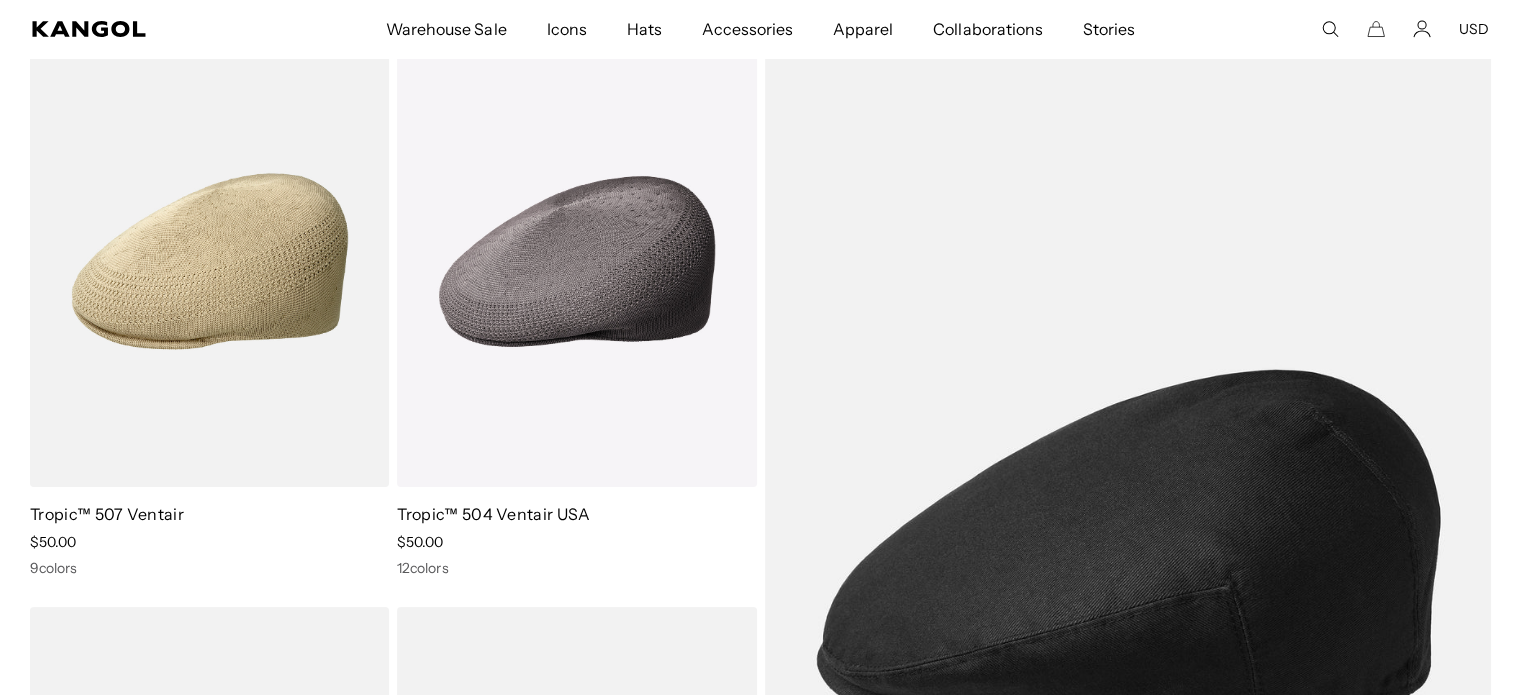 click at bounding box center [1330, 29] 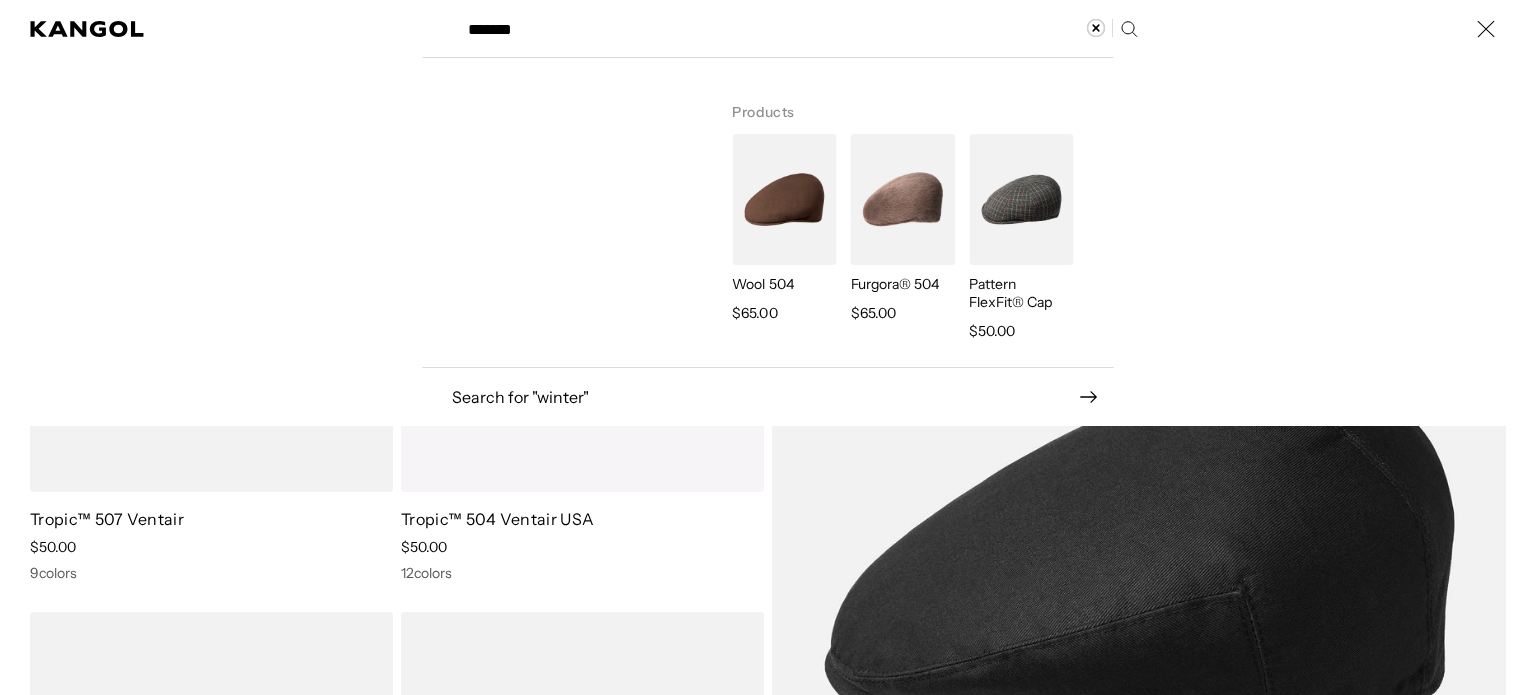 scroll, scrollTop: 0, scrollLeft: 412, axis: horizontal 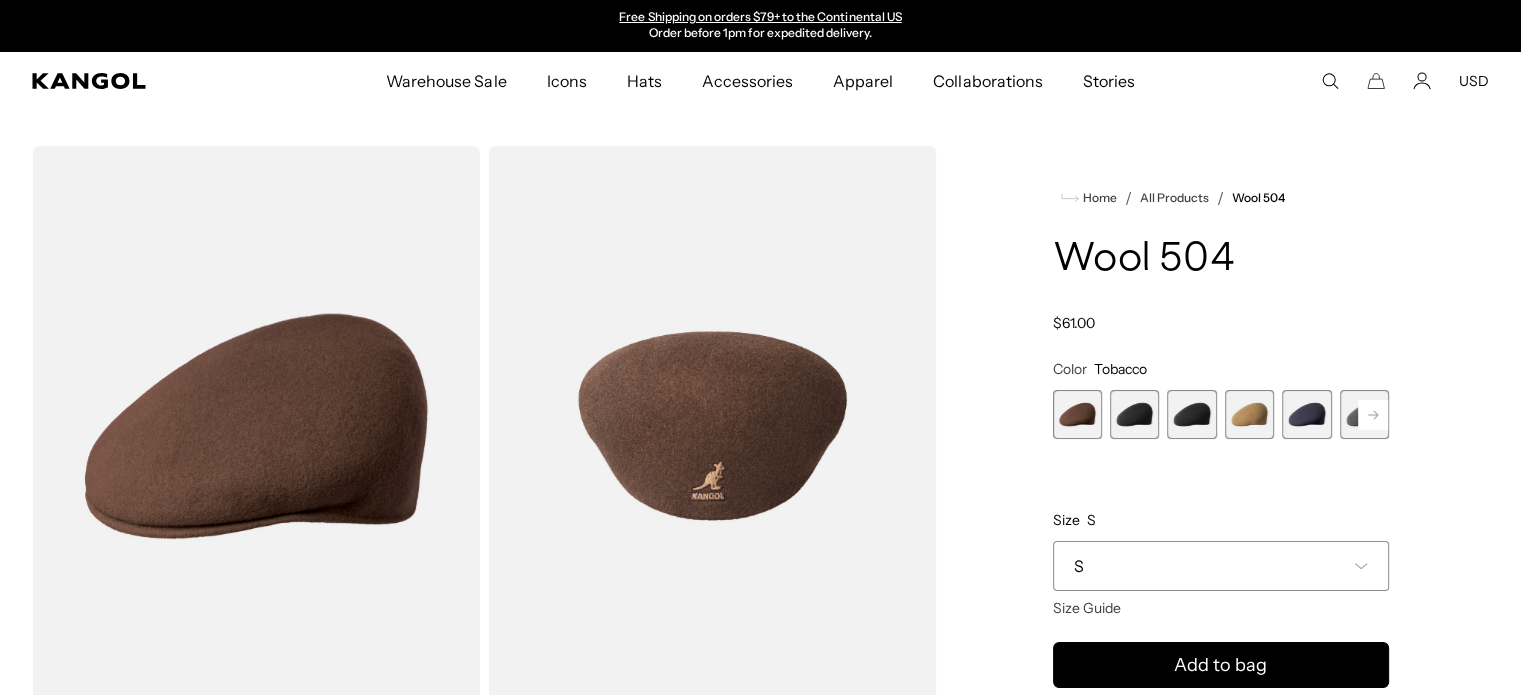 click at bounding box center [256, 426] 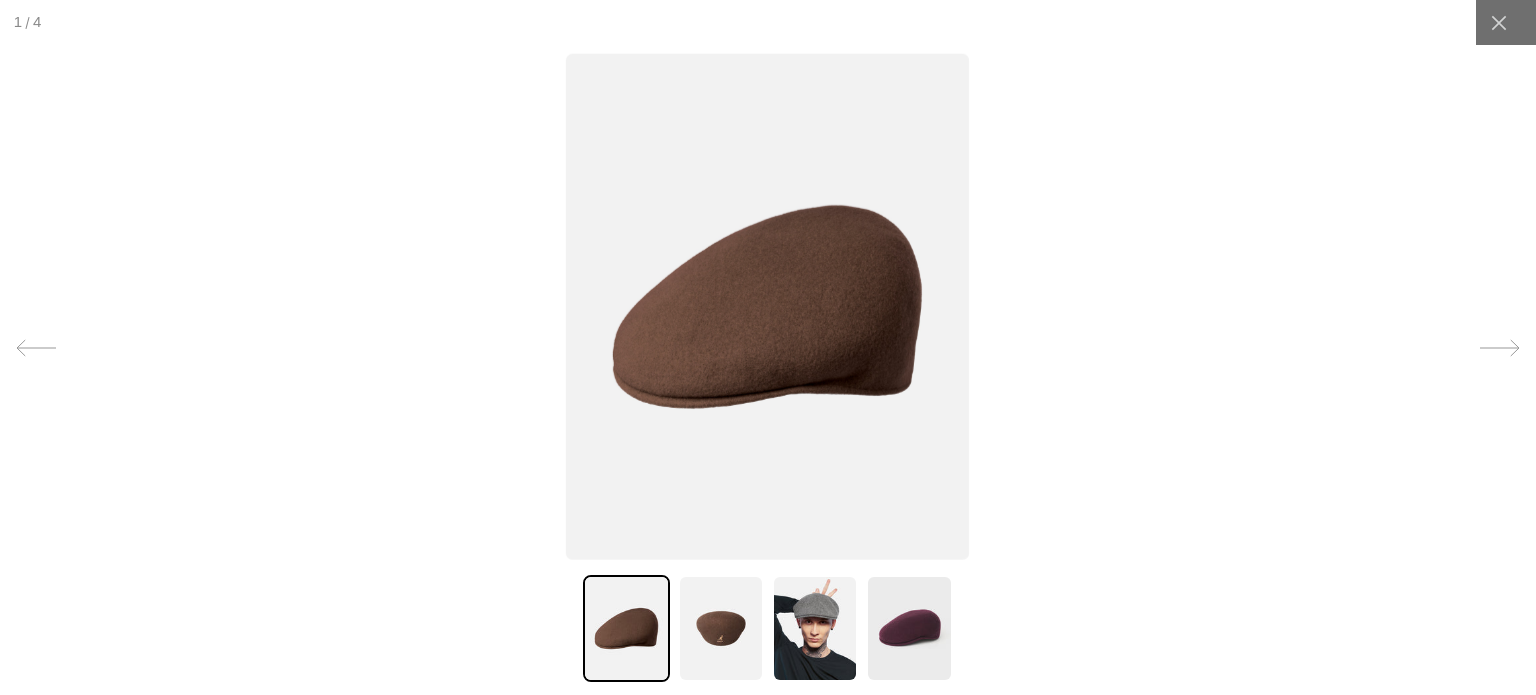 scroll, scrollTop: 0, scrollLeft: 0, axis: both 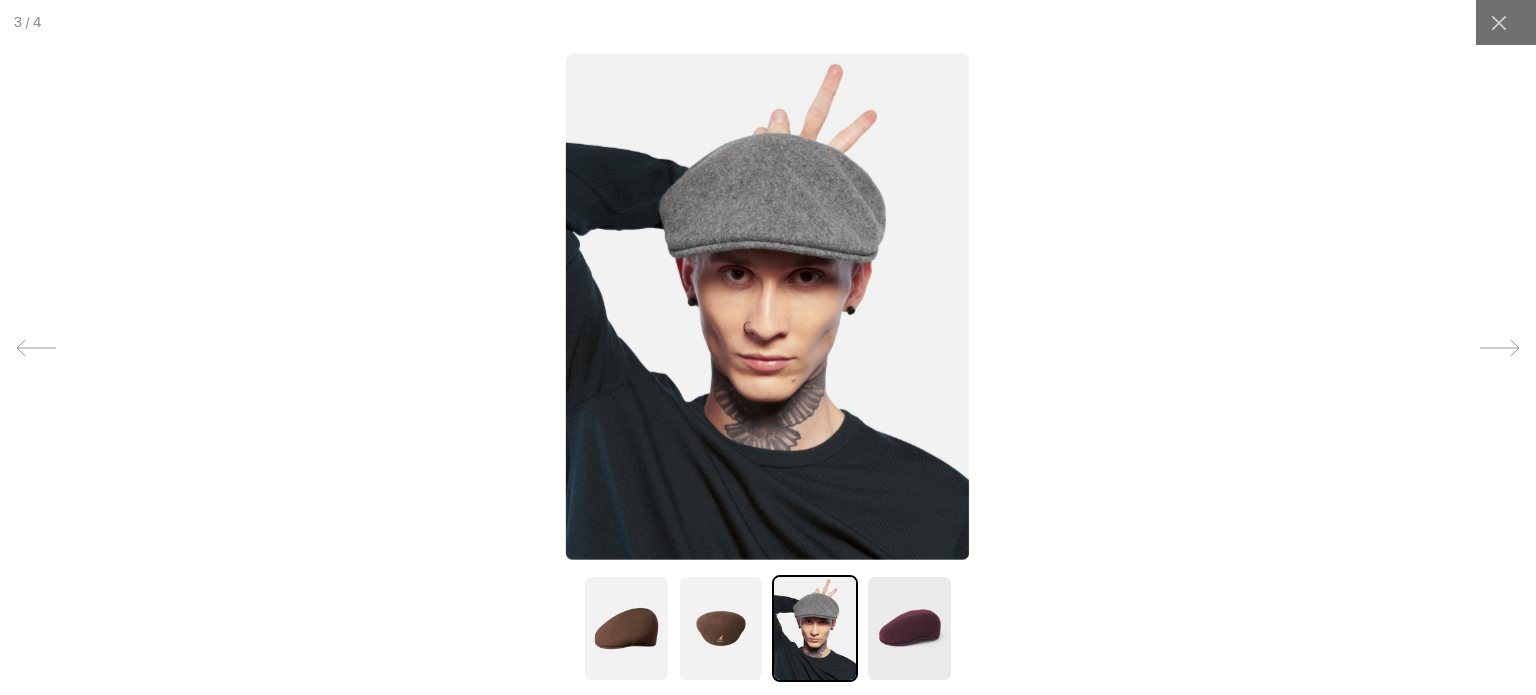 click at bounding box center (626, 628) 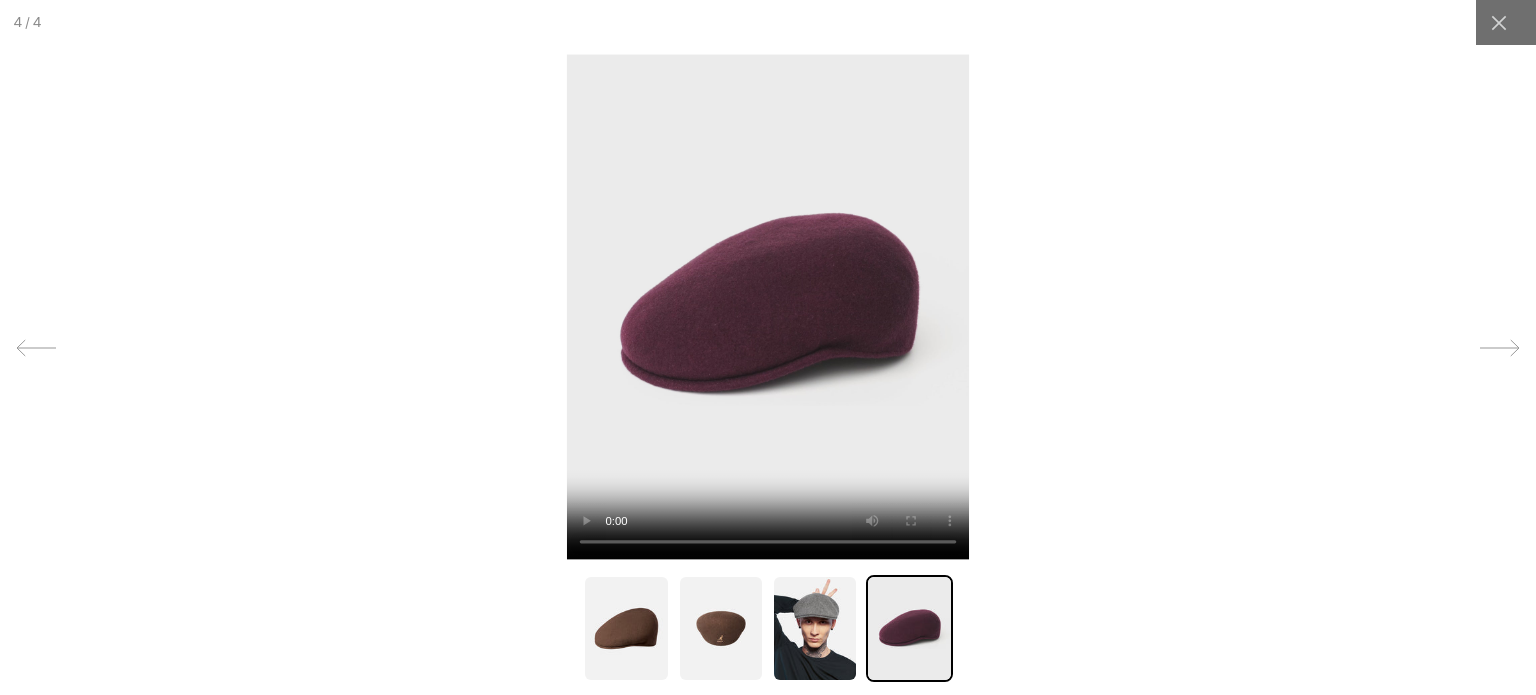 scroll, scrollTop: 0, scrollLeft: 0, axis: both 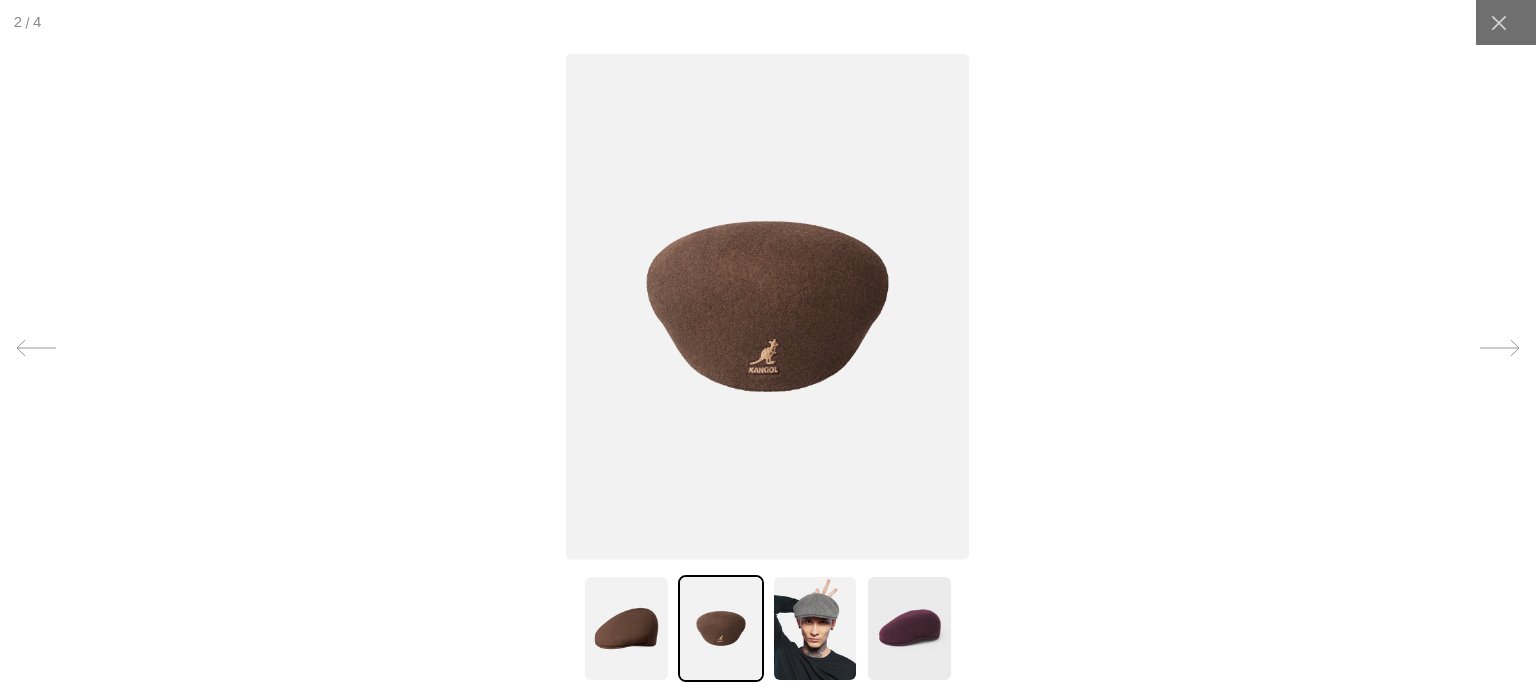 click at bounding box center (626, 628) 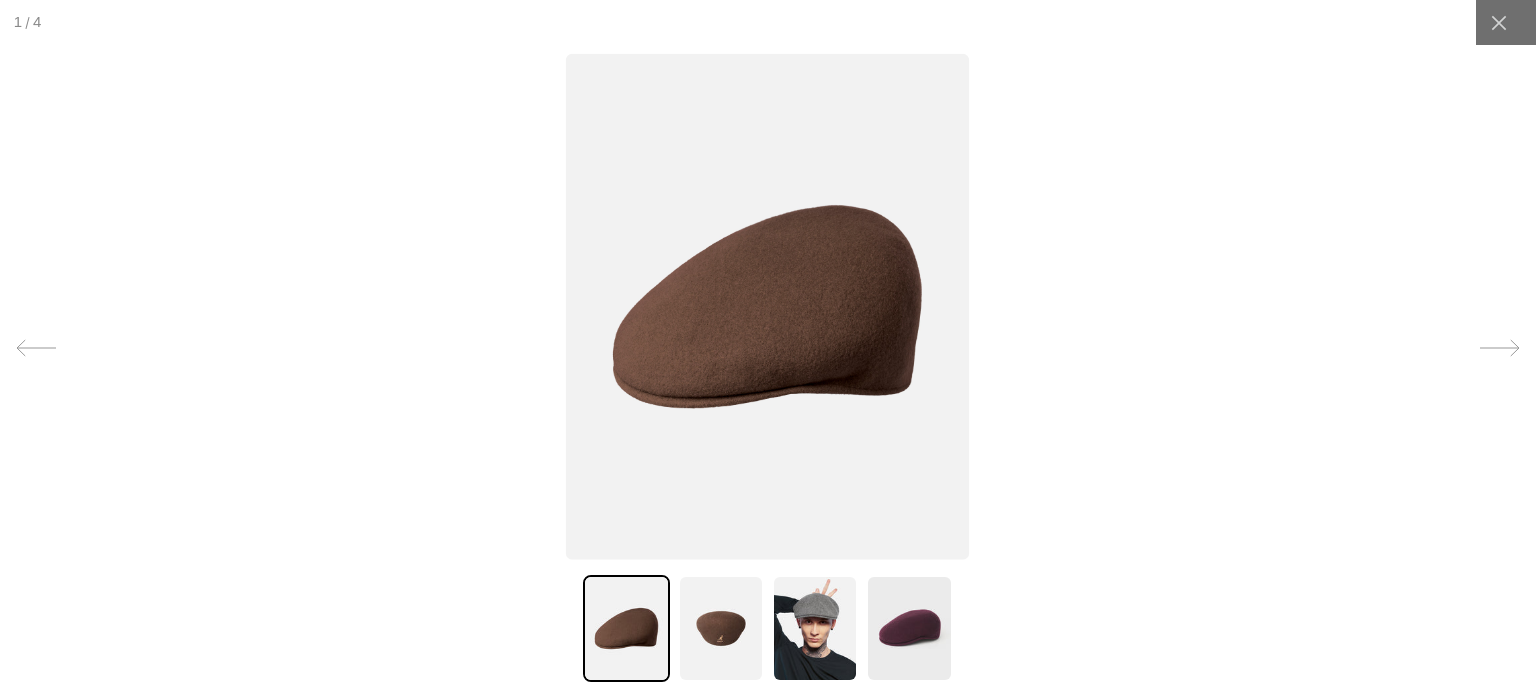 click at bounding box center (626, 628) 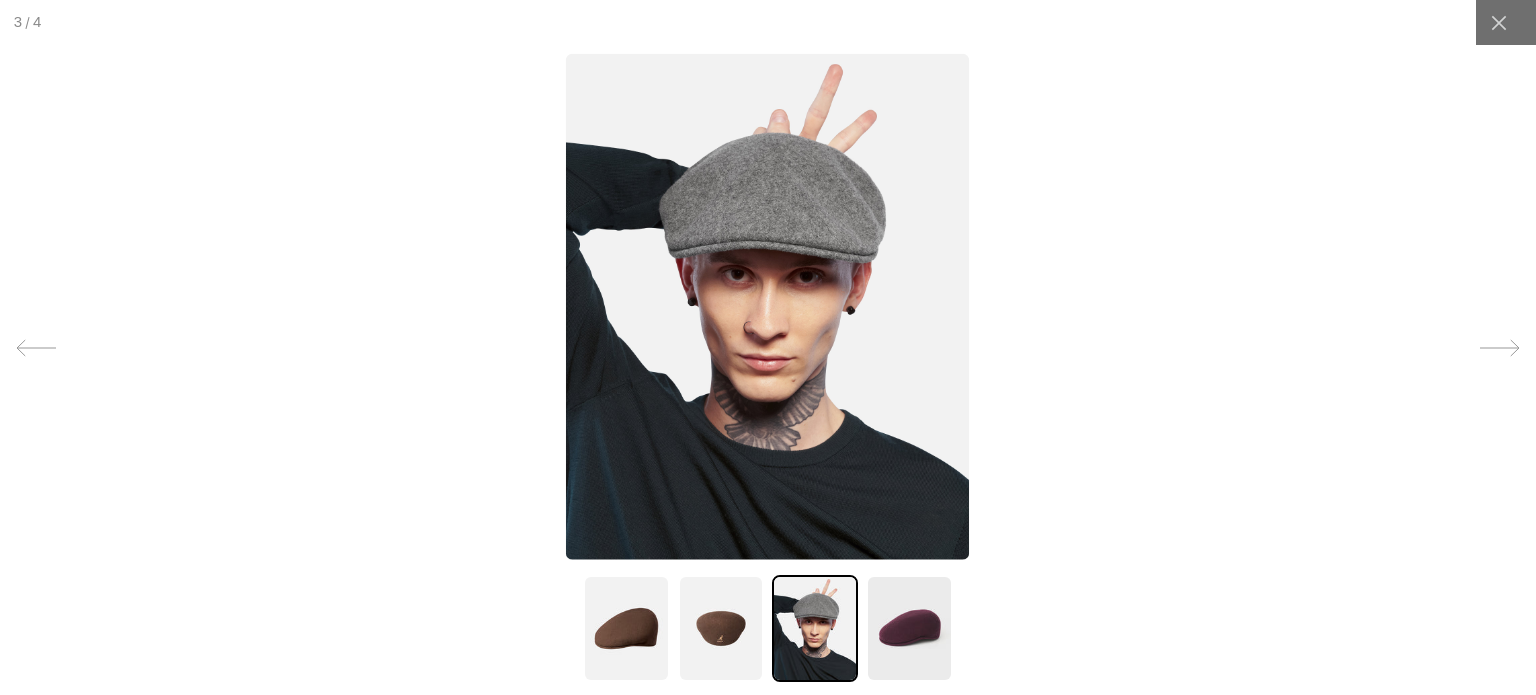 scroll, scrollTop: 0, scrollLeft: 412, axis: horizontal 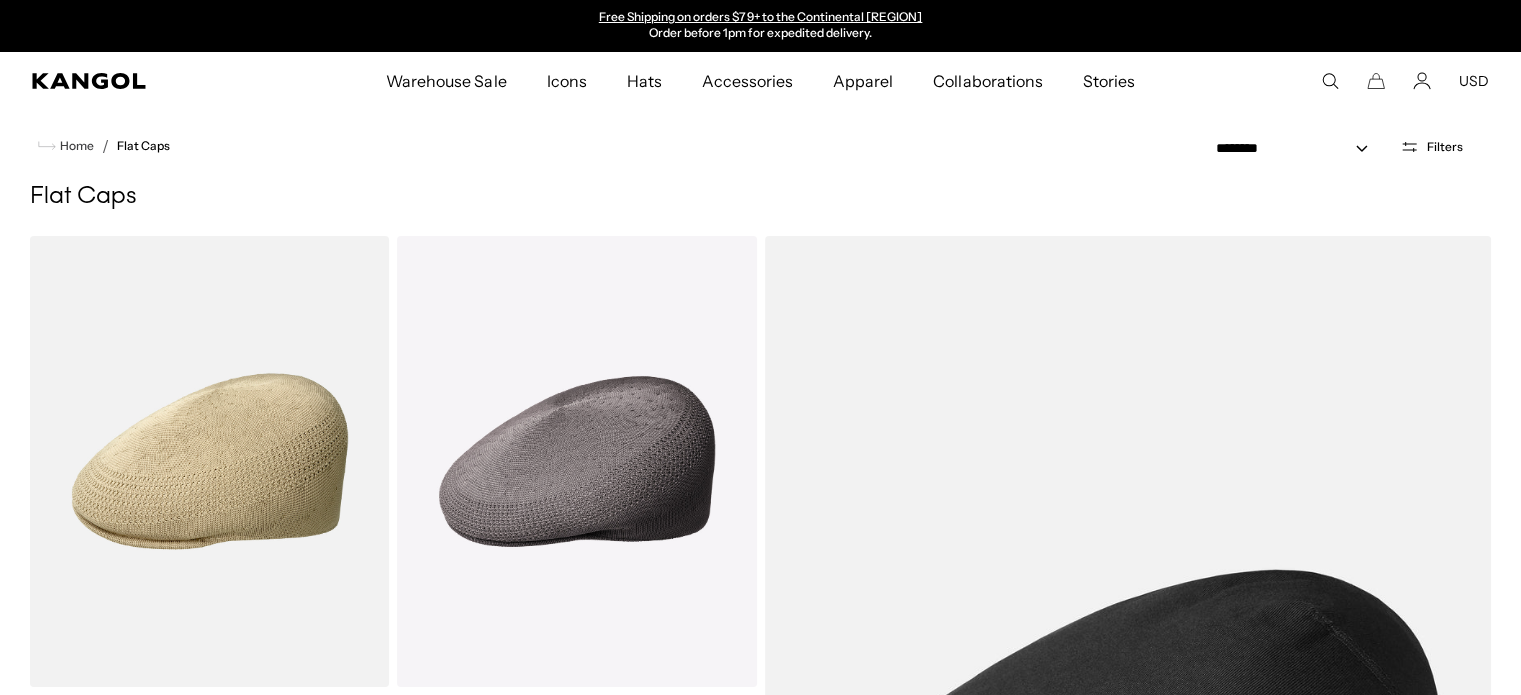 click at bounding box center [1330, 81] 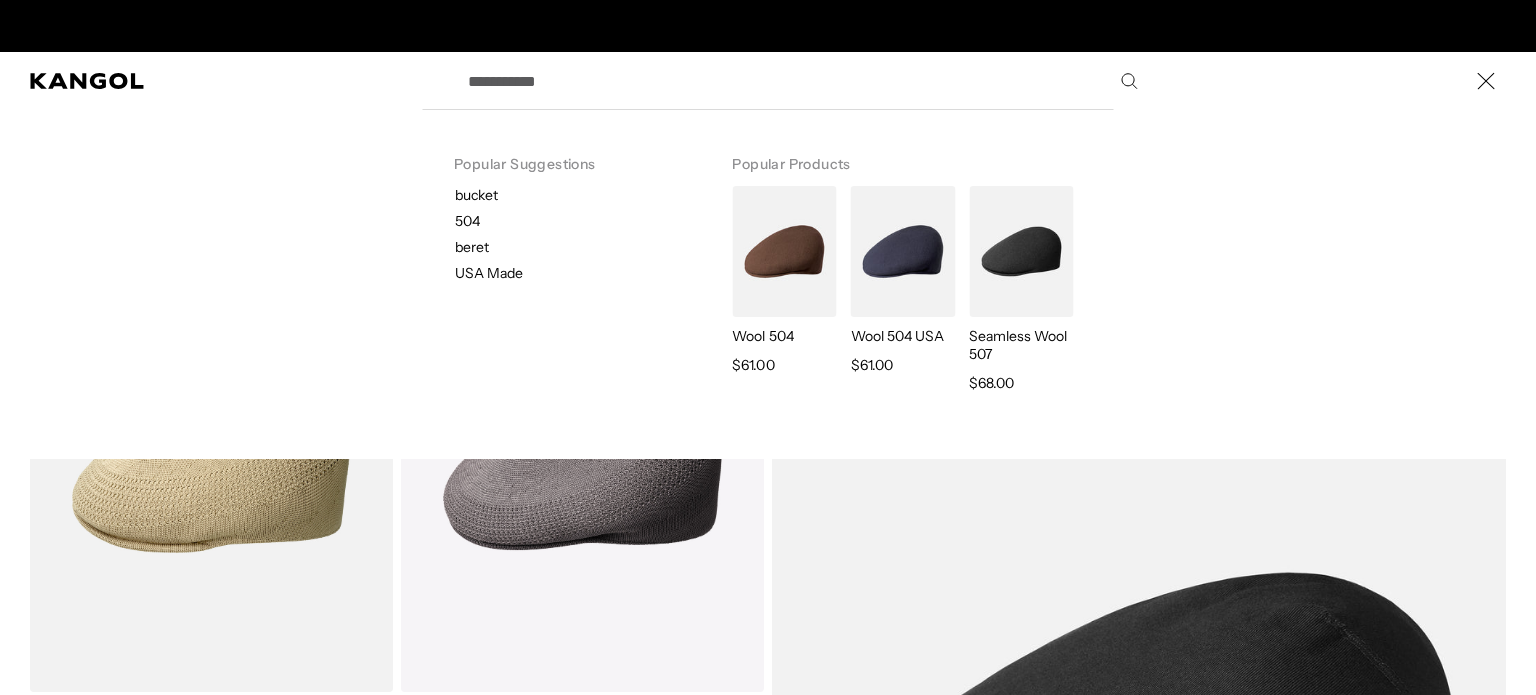 click on "Search here" at bounding box center [801, 81] 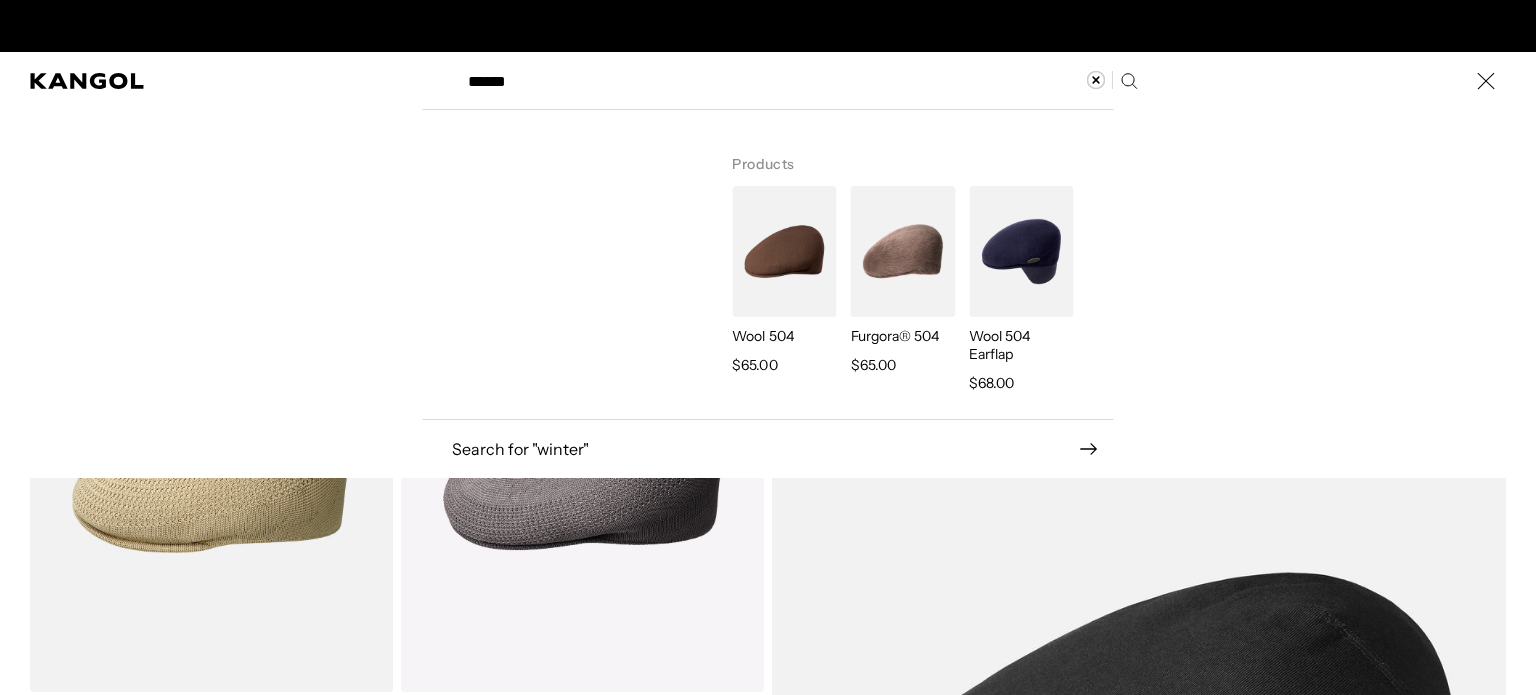 scroll, scrollTop: 0, scrollLeft: 412, axis: horizontal 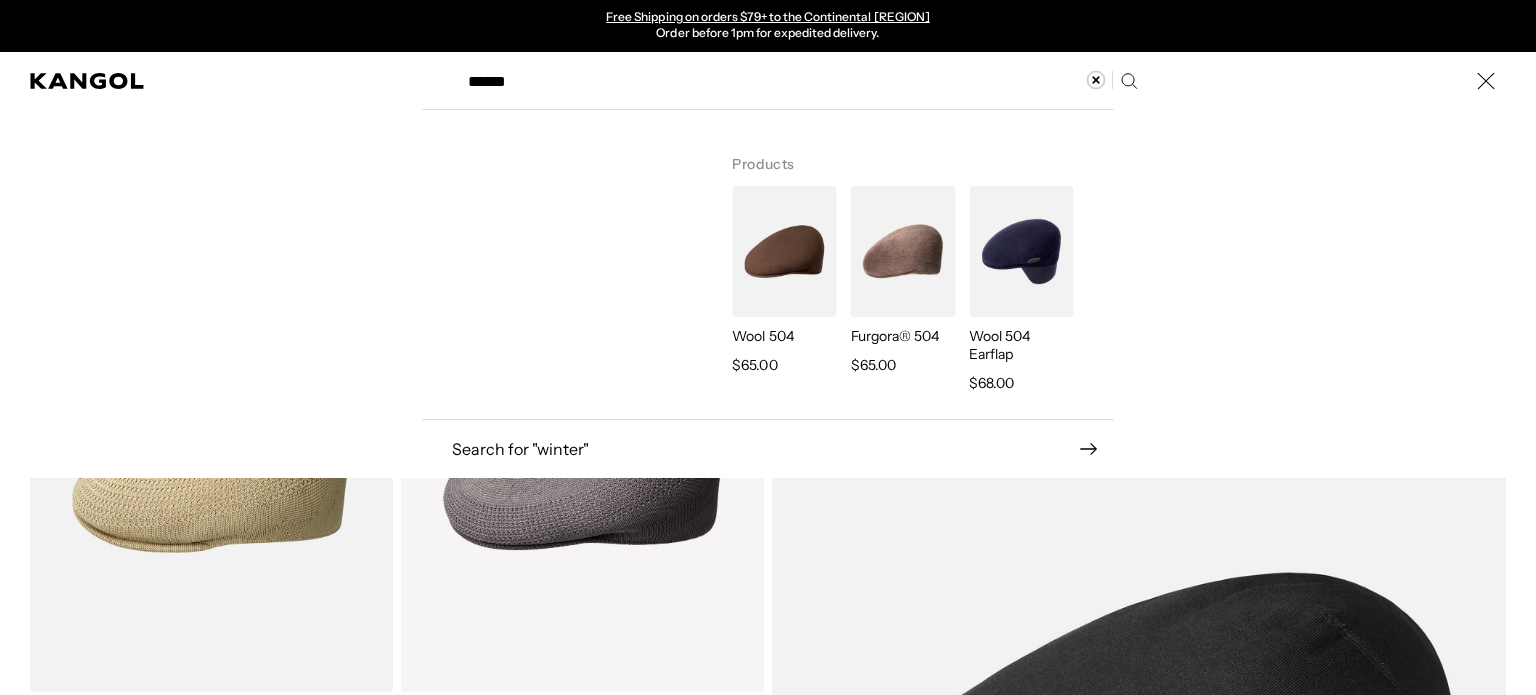 type on "******" 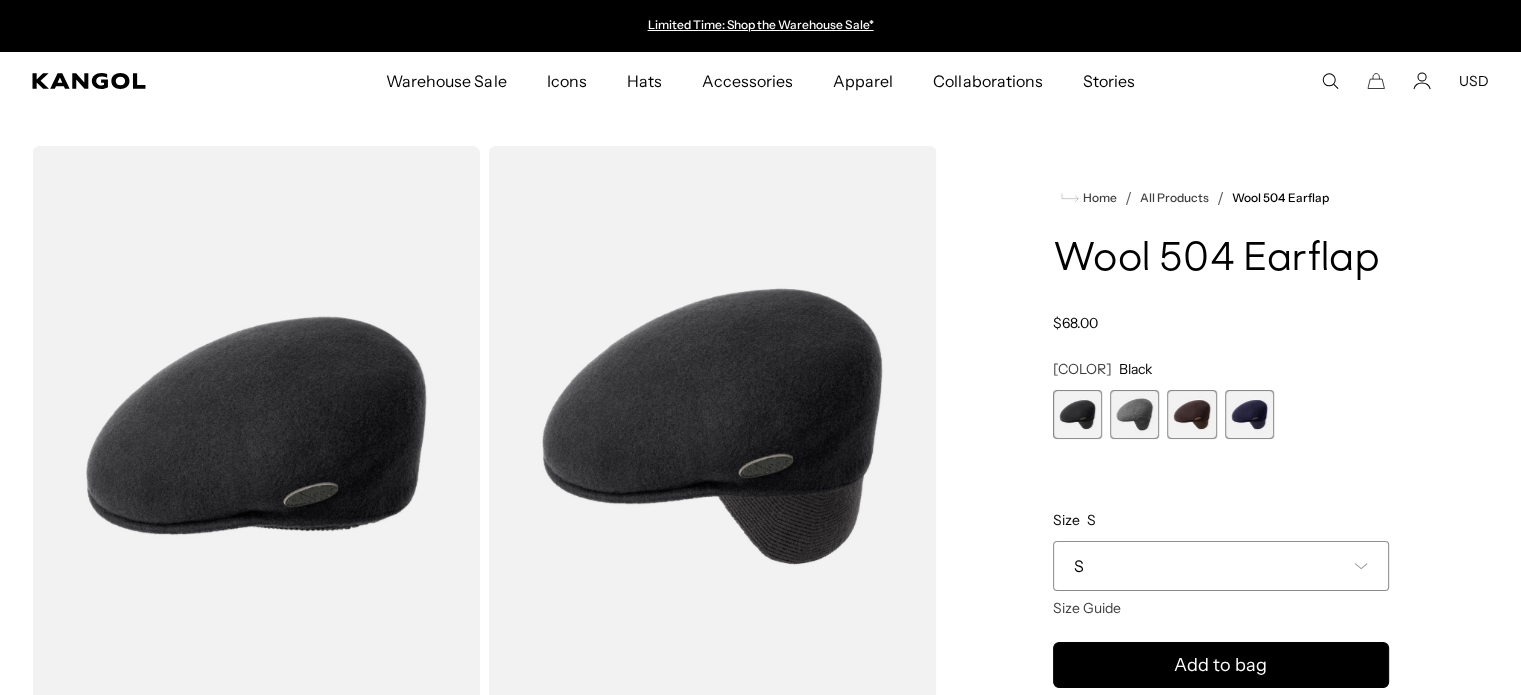 scroll, scrollTop: 0, scrollLeft: 0, axis: both 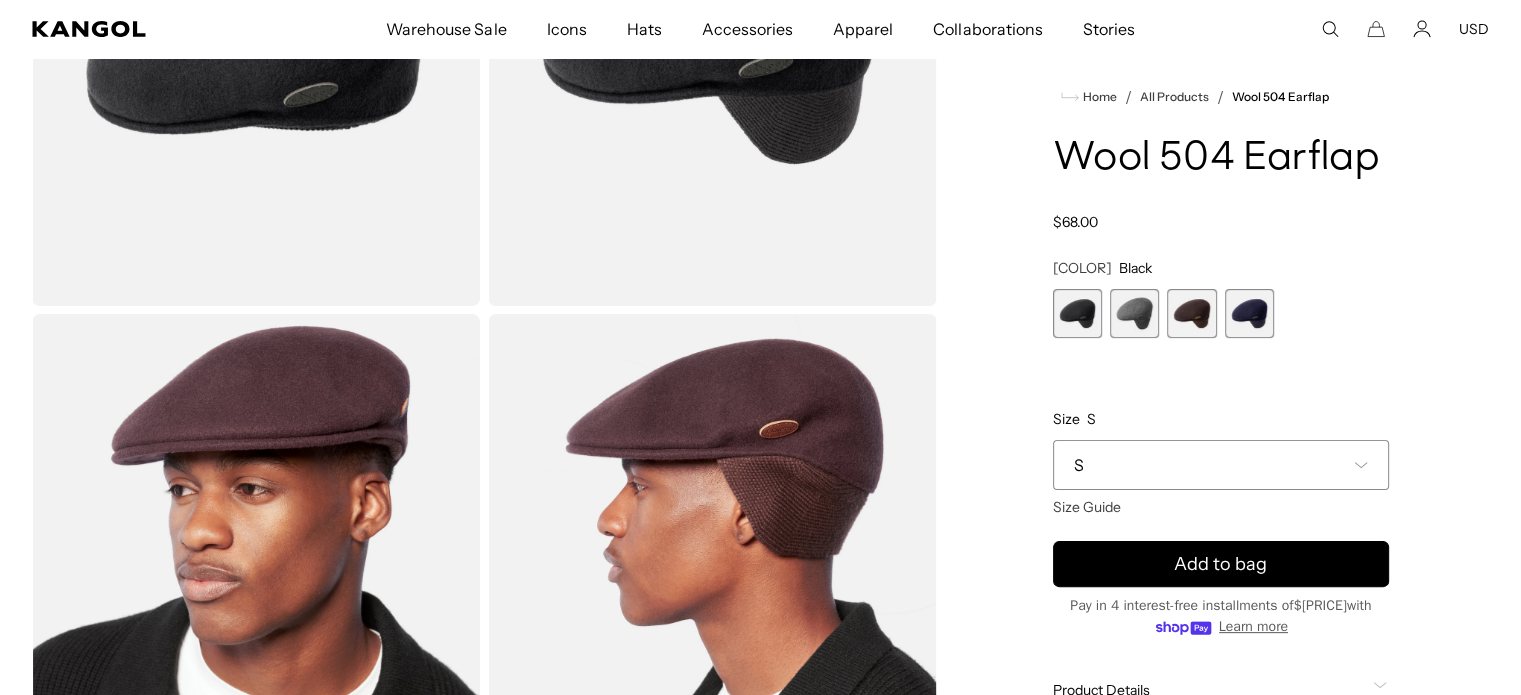 click at bounding box center (1077, 313) 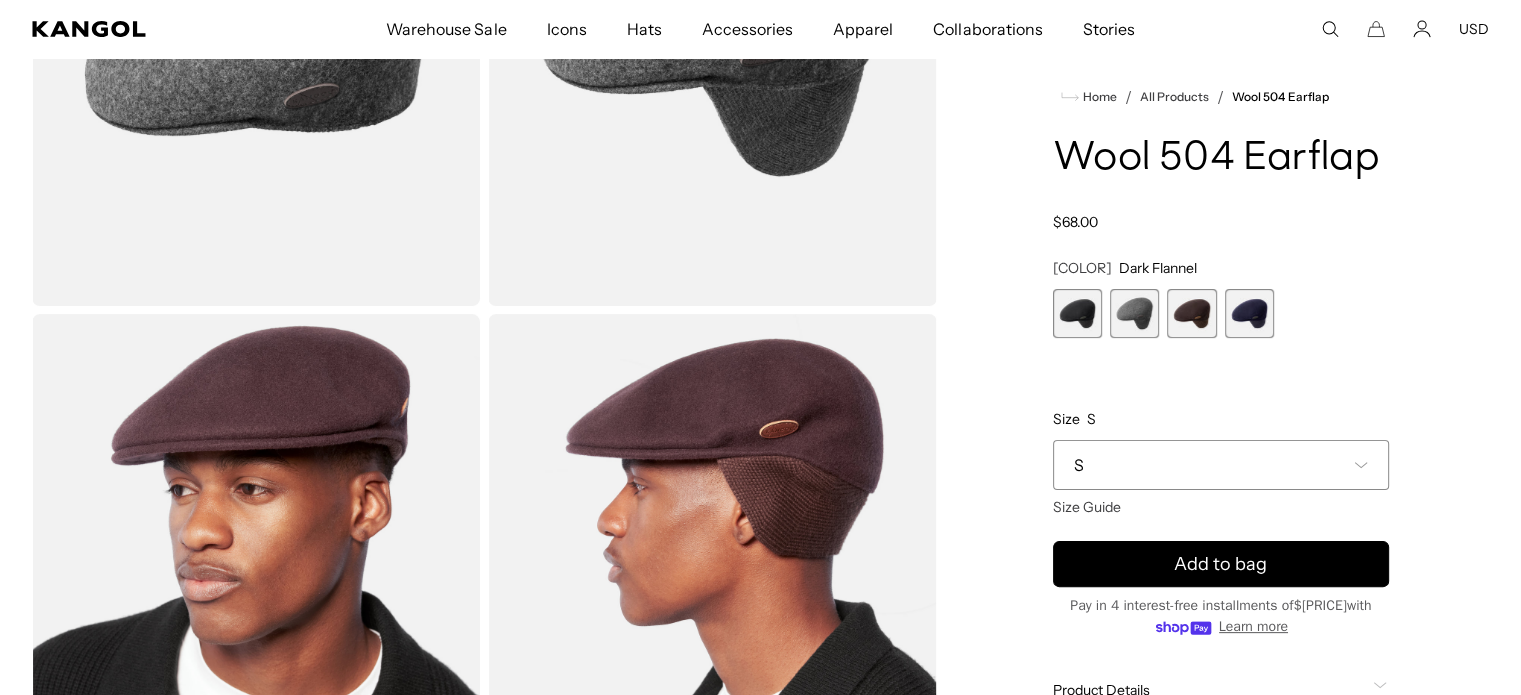 scroll, scrollTop: 0, scrollLeft: 412, axis: horizontal 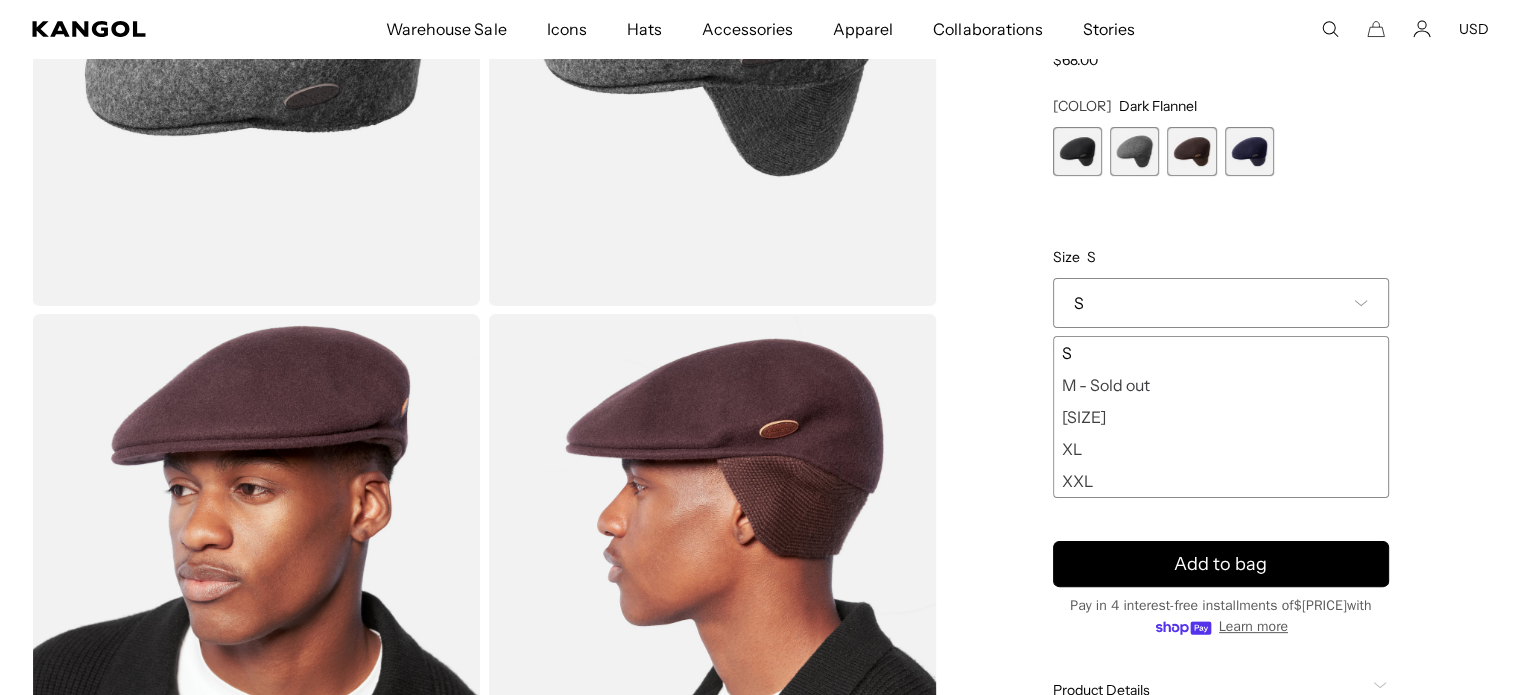 click at bounding box center [712, 594] 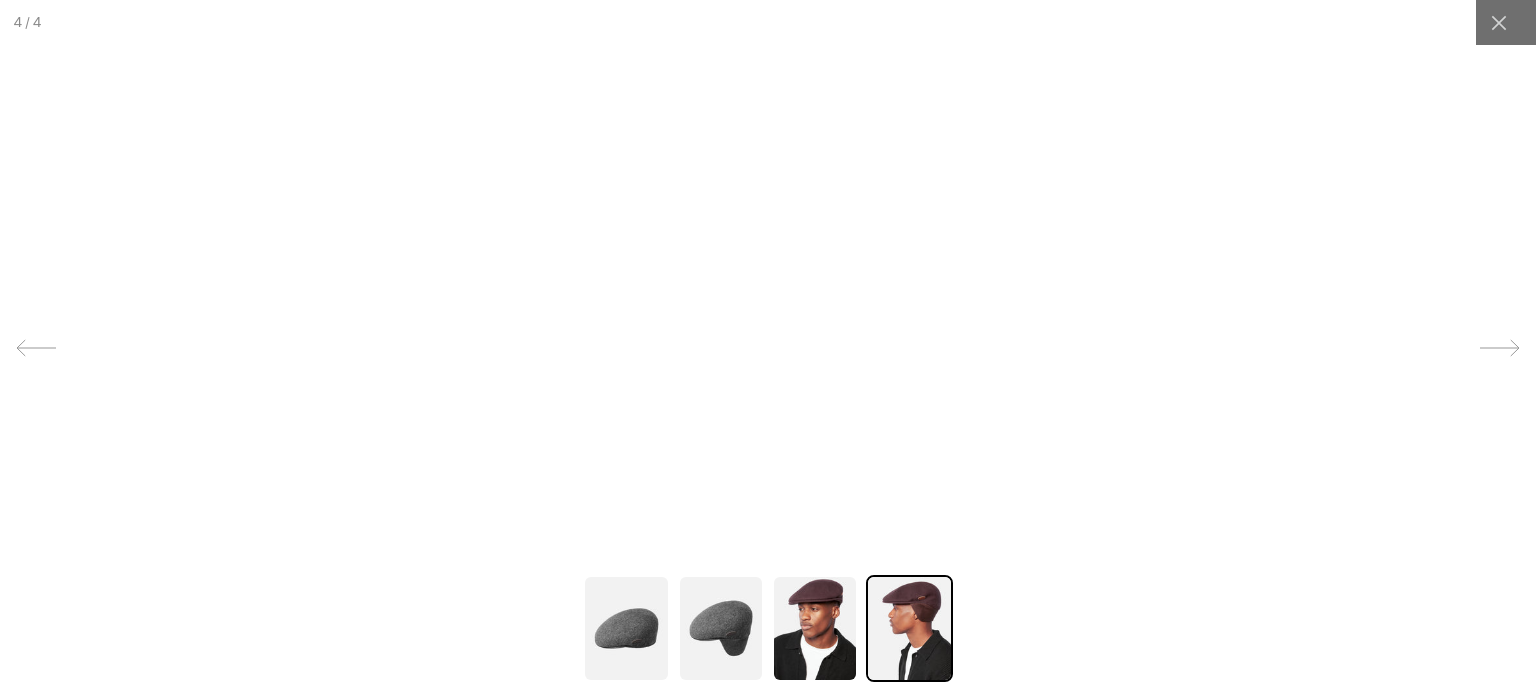 scroll, scrollTop: 0, scrollLeft: 412, axis: horizontal 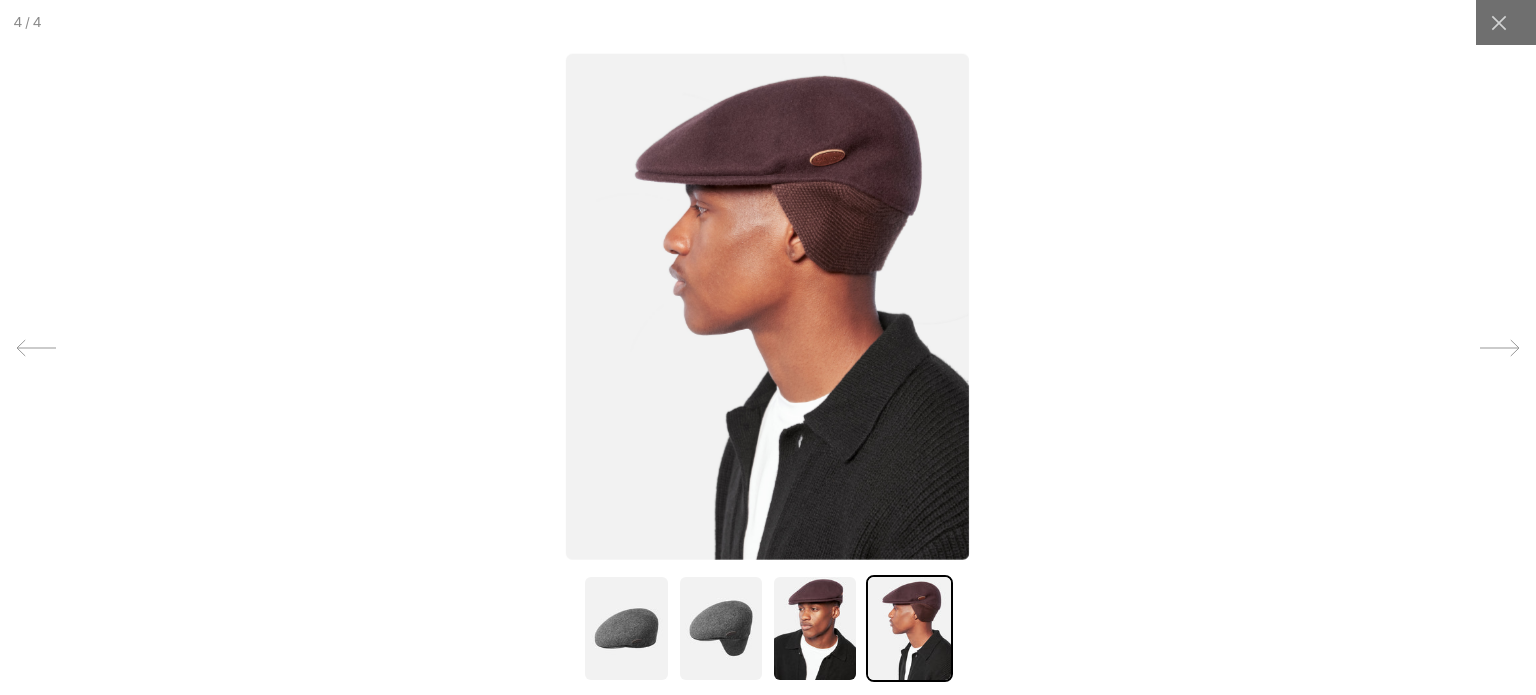 click at bounding box center [626, 628] 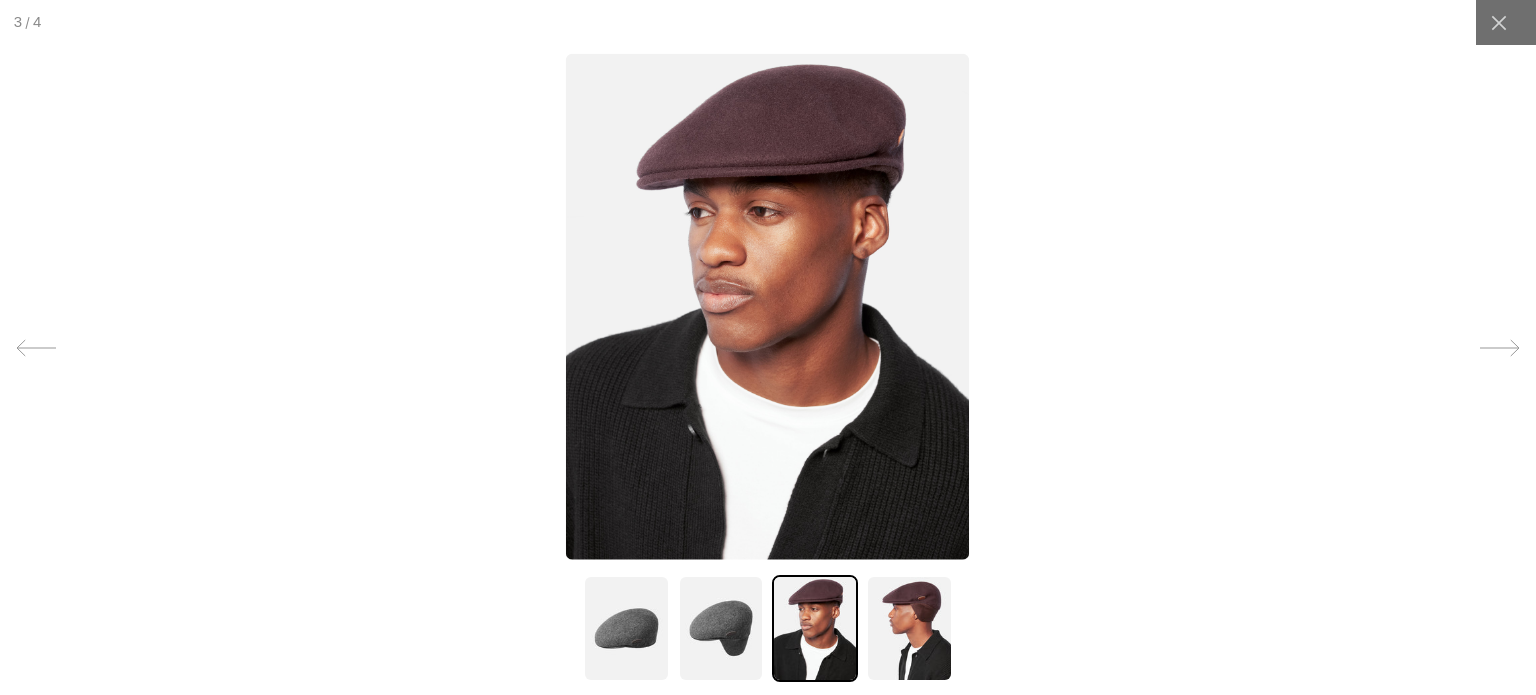 scroll, scrollTop: 0, scrollLeft: 0, axis: both 